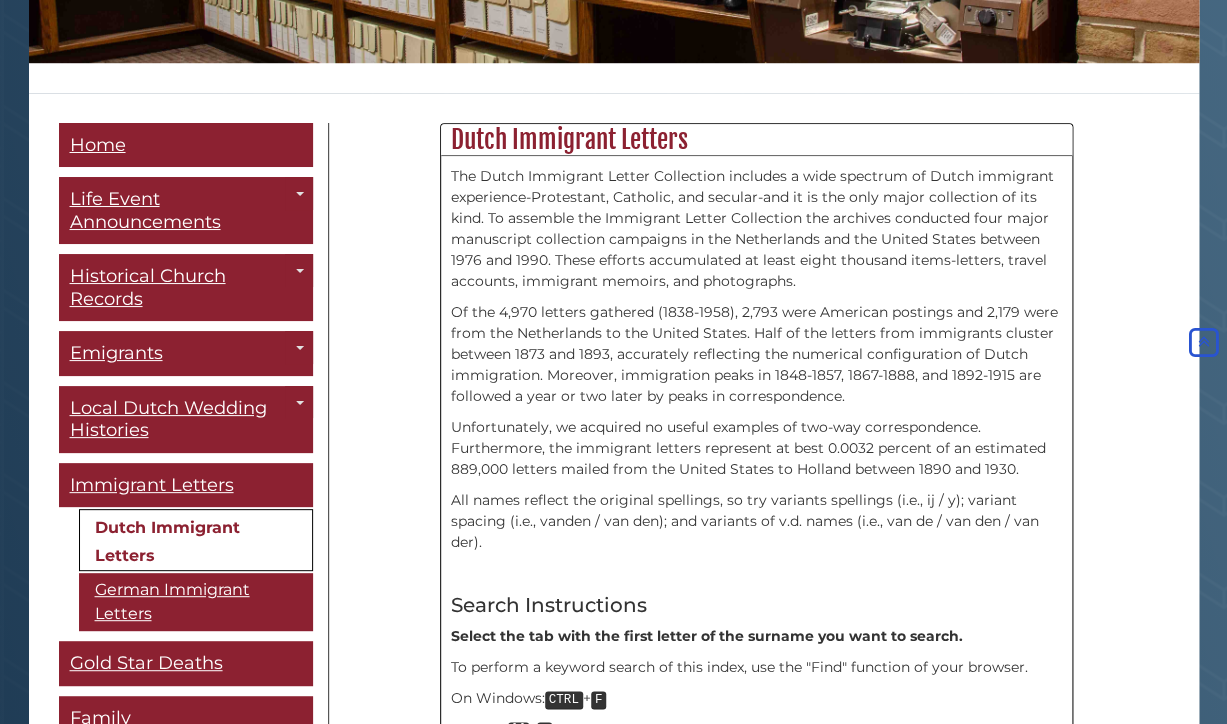 scroll, scrollTop: 450, scrollLeft: 0, axis: vertical 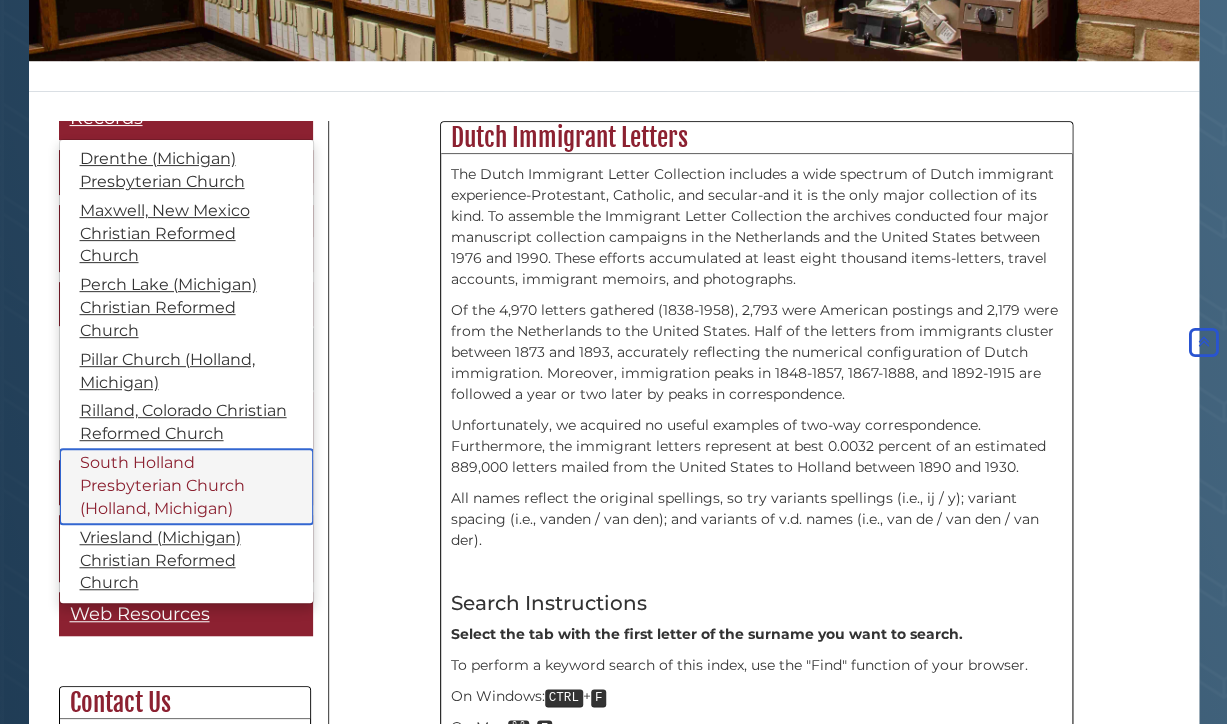 click on "South Holland Presbyterian Church (Holland, Michigan)" at bounding box center (186, 486) 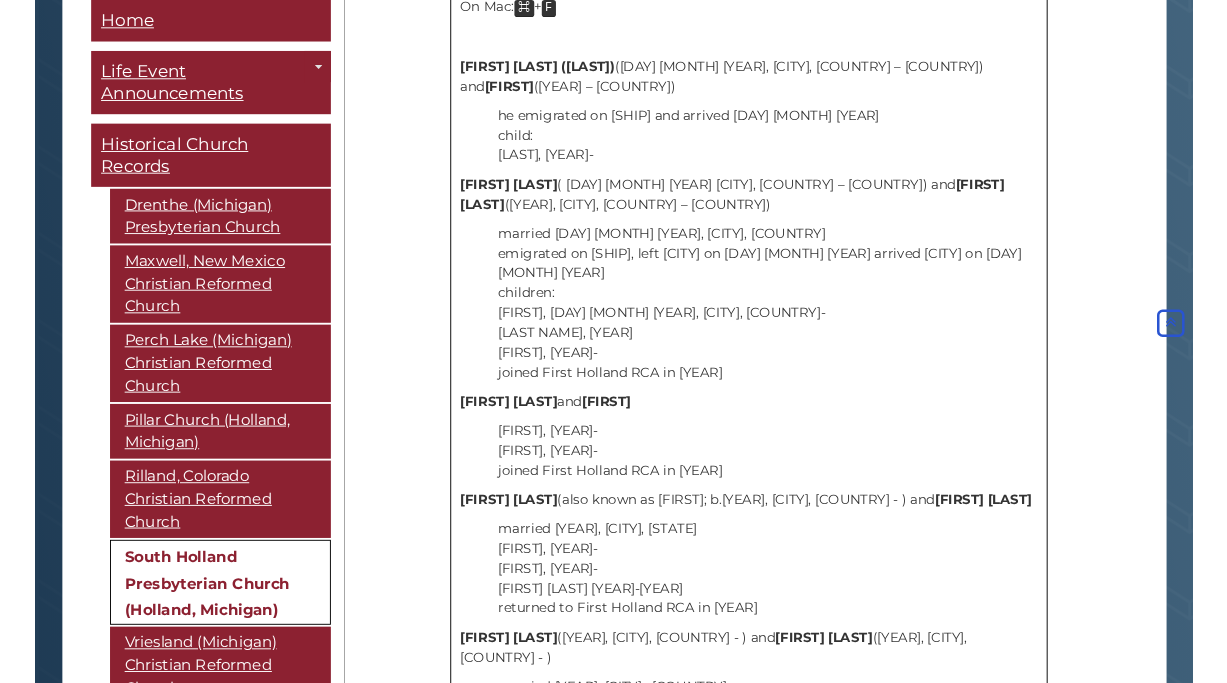 scroll, scrollTop: 1218, scrollLeft: 0, axis: vertical 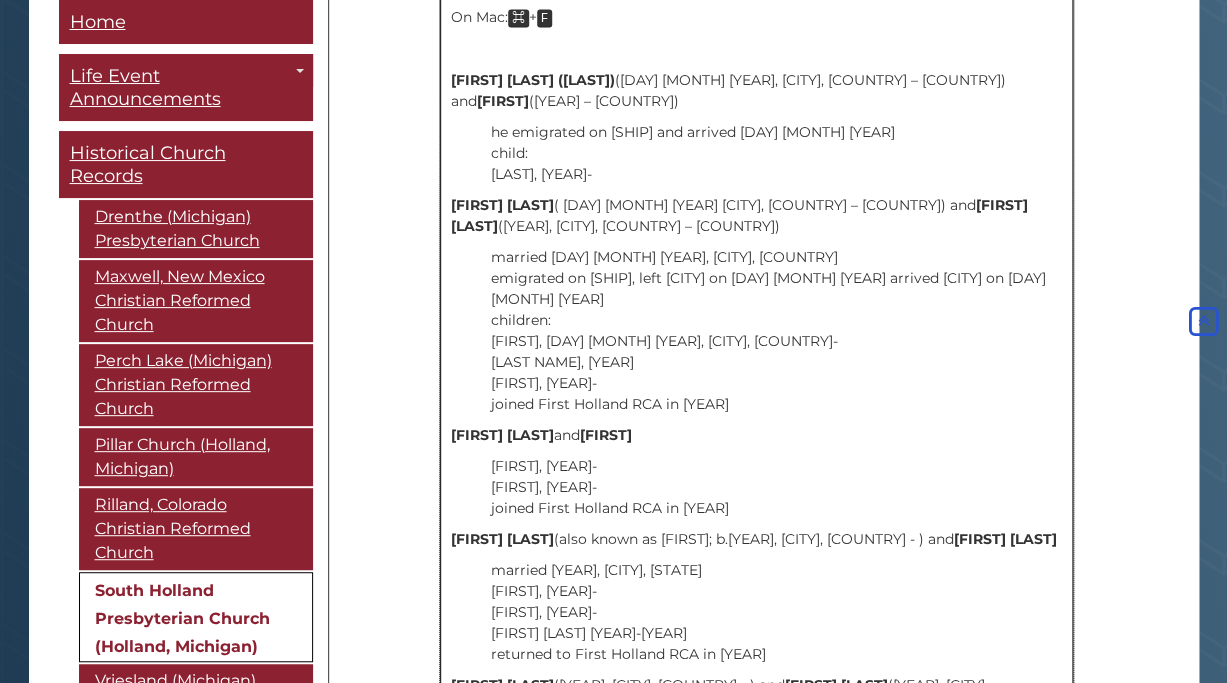 click on "[FIRST], [YEAR]
[FIRST], [YEAR]
joined First Holland RCA in [YEAR]" at bounding box center (776, 486) 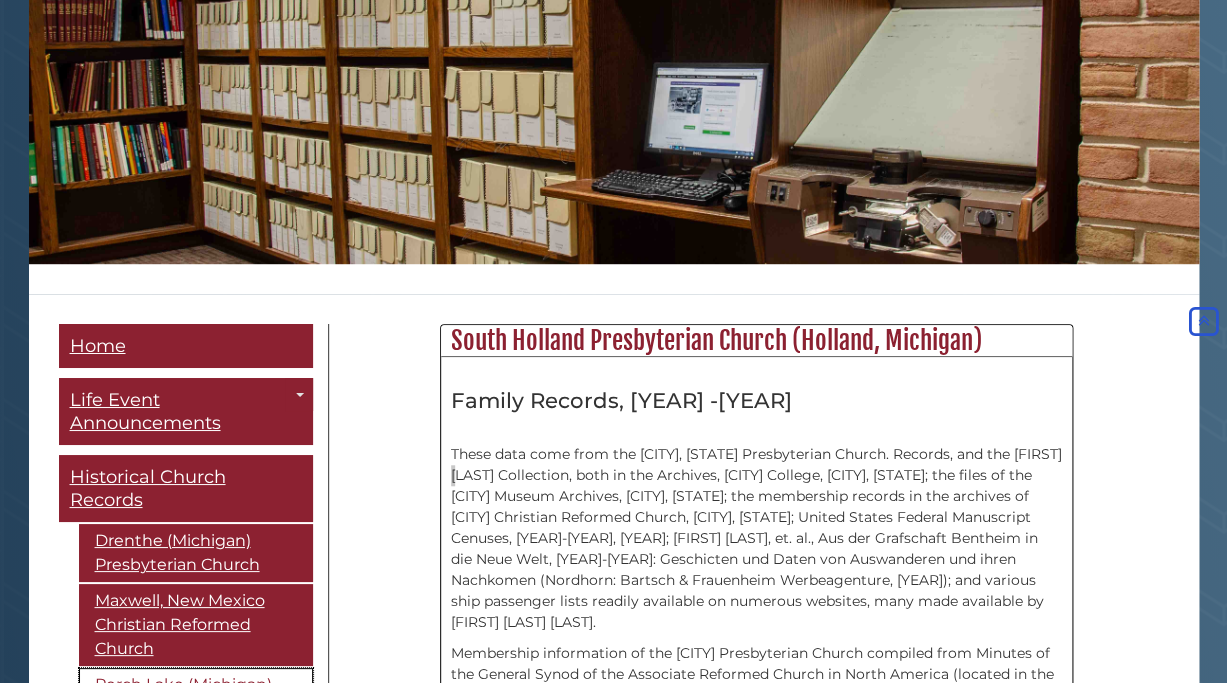 scroll, scrollTop: 833, scrollLeft: 0, axis: vertical 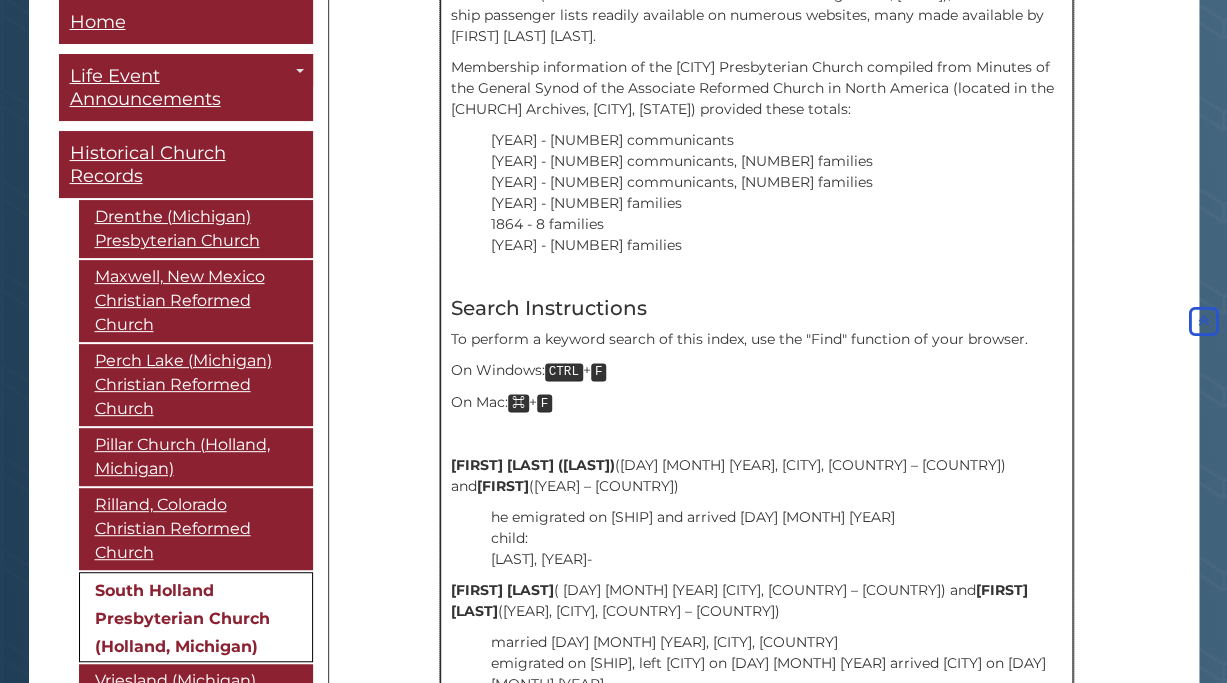 click on "he emigrated on [SHIP] and arrived [DAY] [MONTH] [YEAR]
child:
[LAST], [YEAR]-" at bounding box center [776, 537] 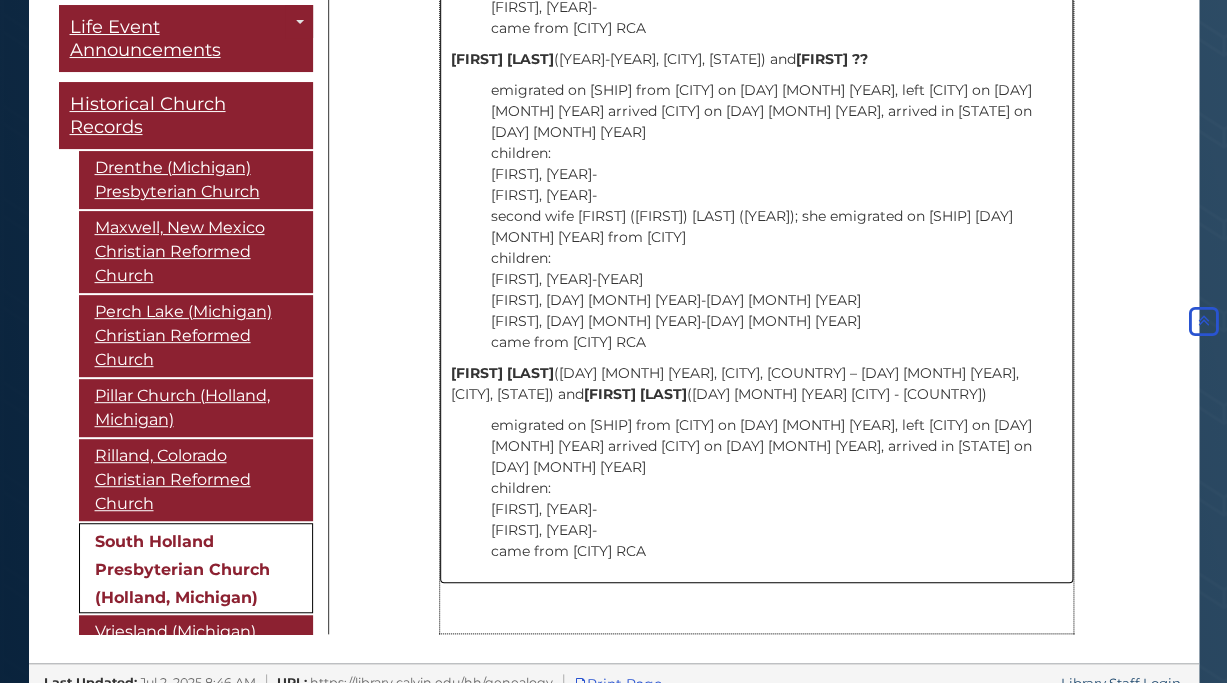 scroll, scrollTop: 5254, scrollLeft: 0, axis: vertical 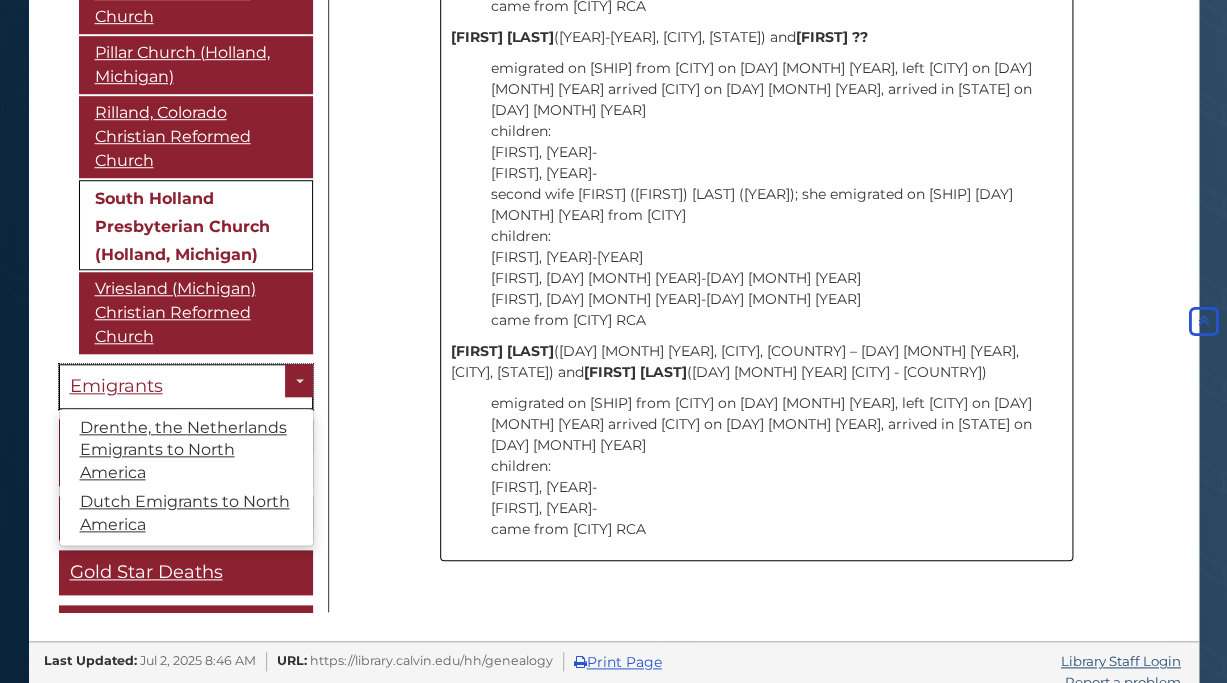 click on "Emigrants" at bounding box center [186, 386] 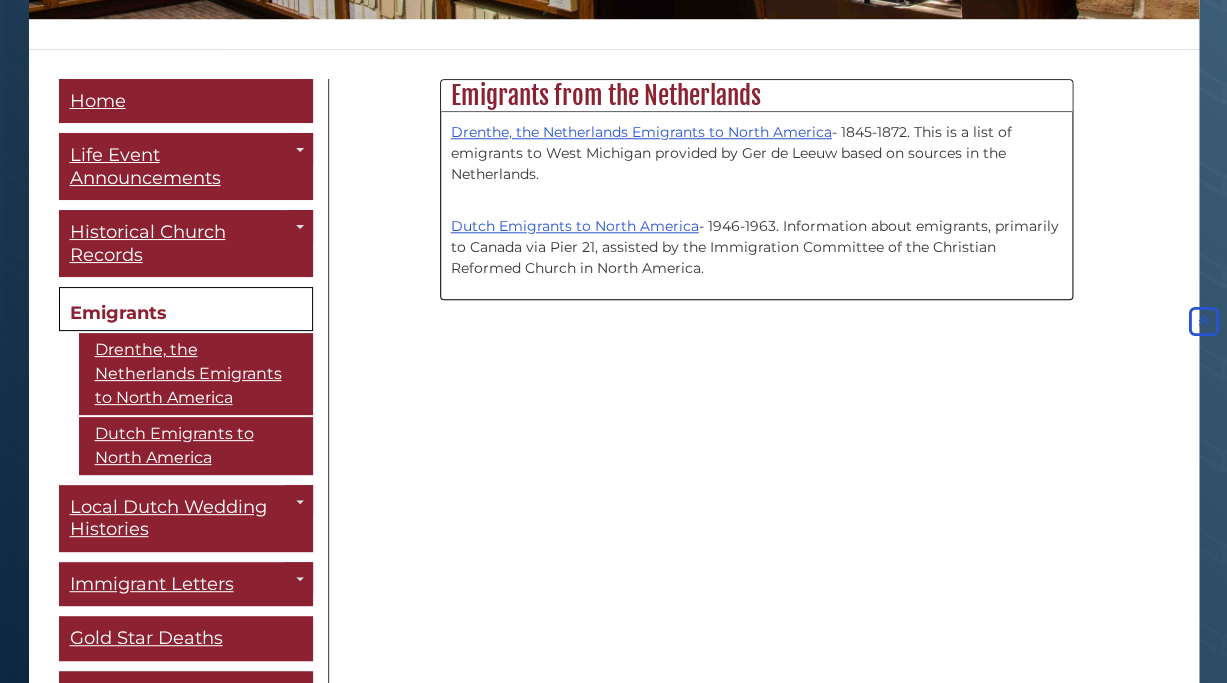 scroll, scrollTop: 663, scrollLeft: 0, axis: vertical 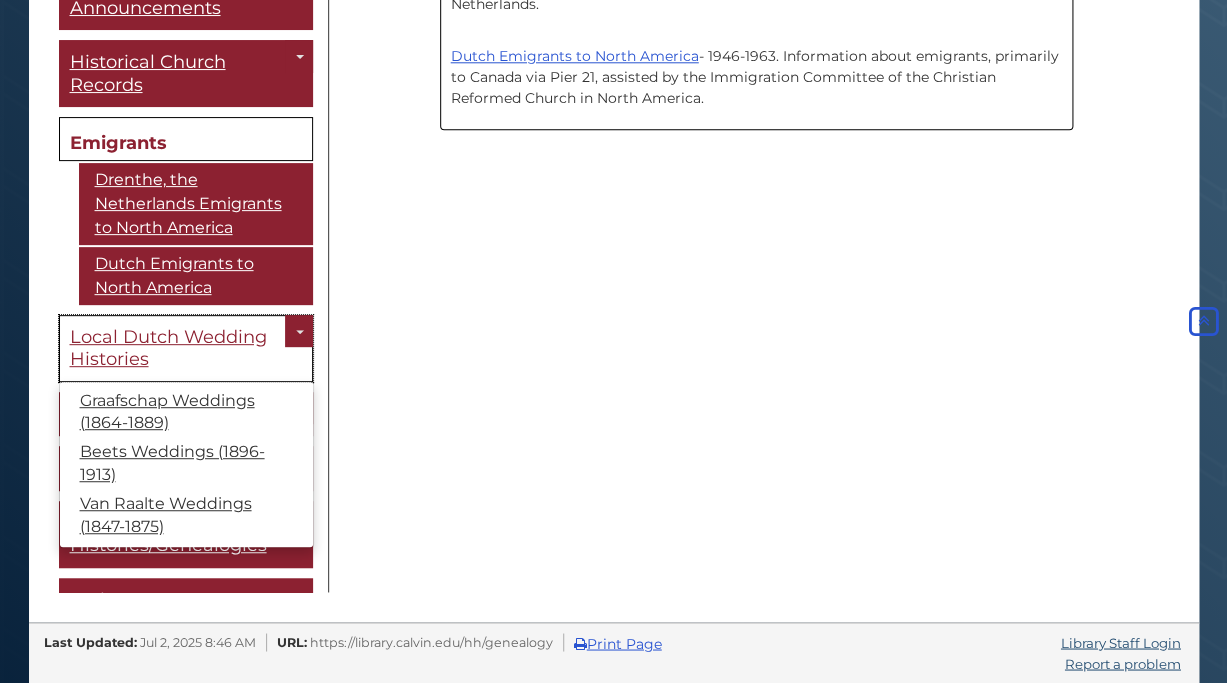 click on "Local Dutch Wedding Histories" at bounding box center [168, 348] 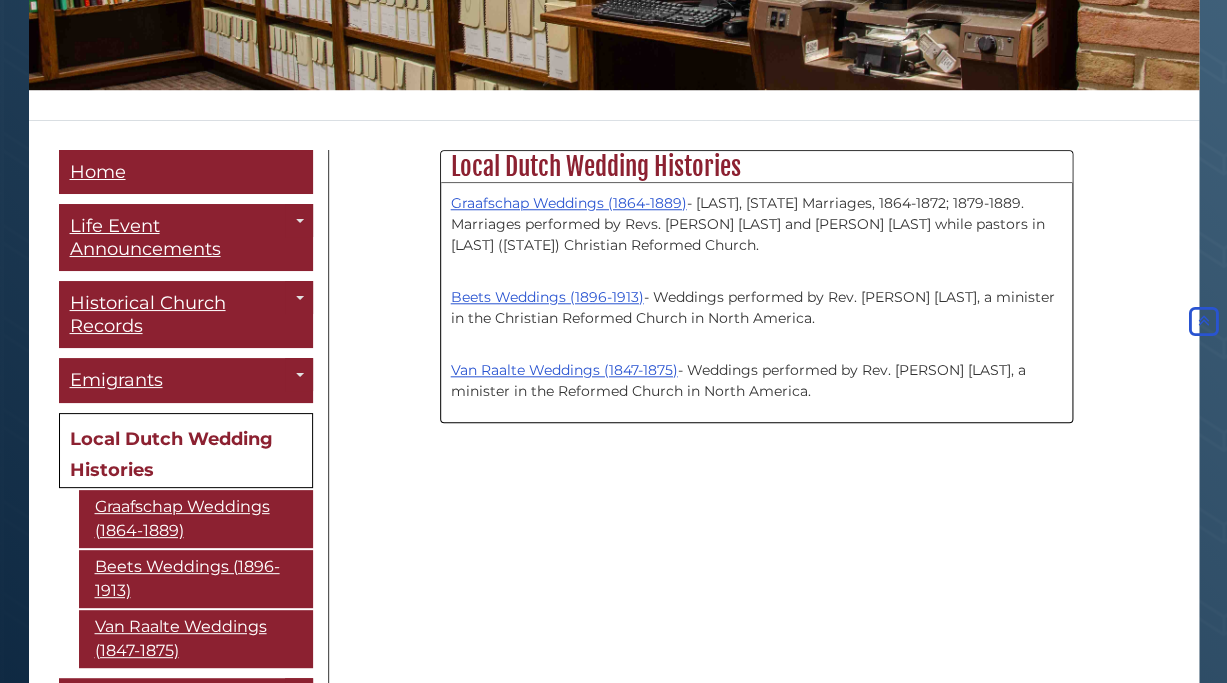 scroll, scrollTop: 429, scrollLeft: 0, axis: vertical 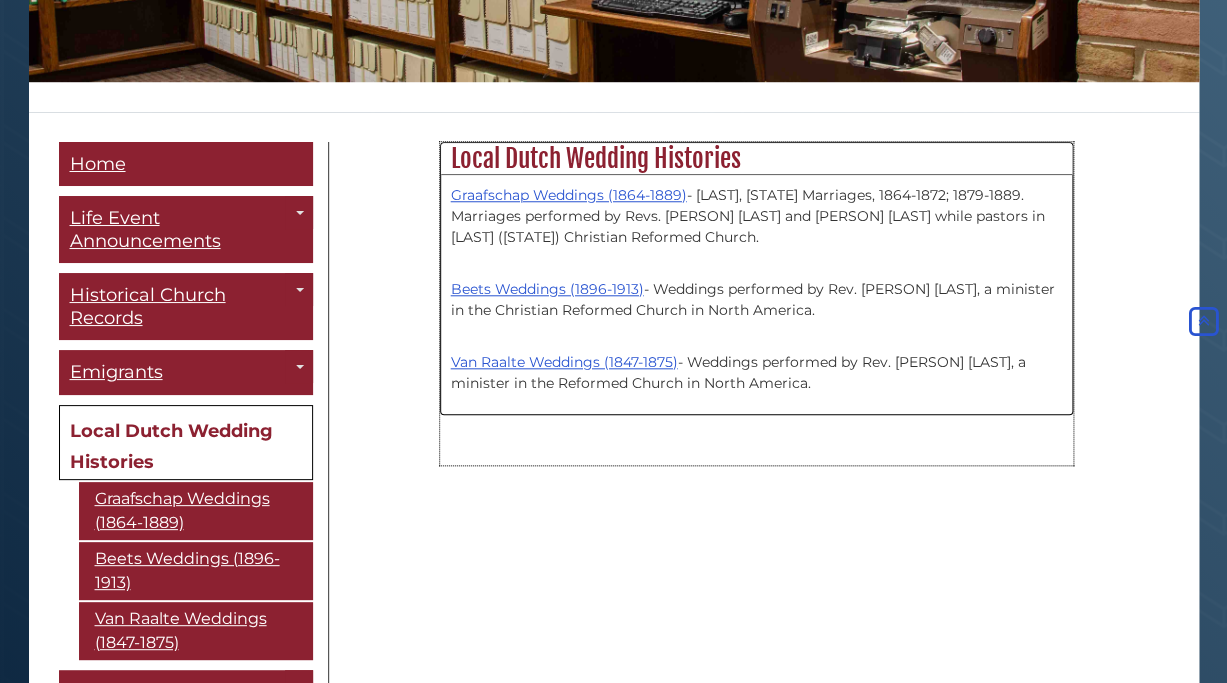 click on "[LAST] Weddings (1847-1875)  - Weddings performed by Rev. [PERSON] [LAST], a minister in the Reformed Church in North America." at bounding box center (756, 362) 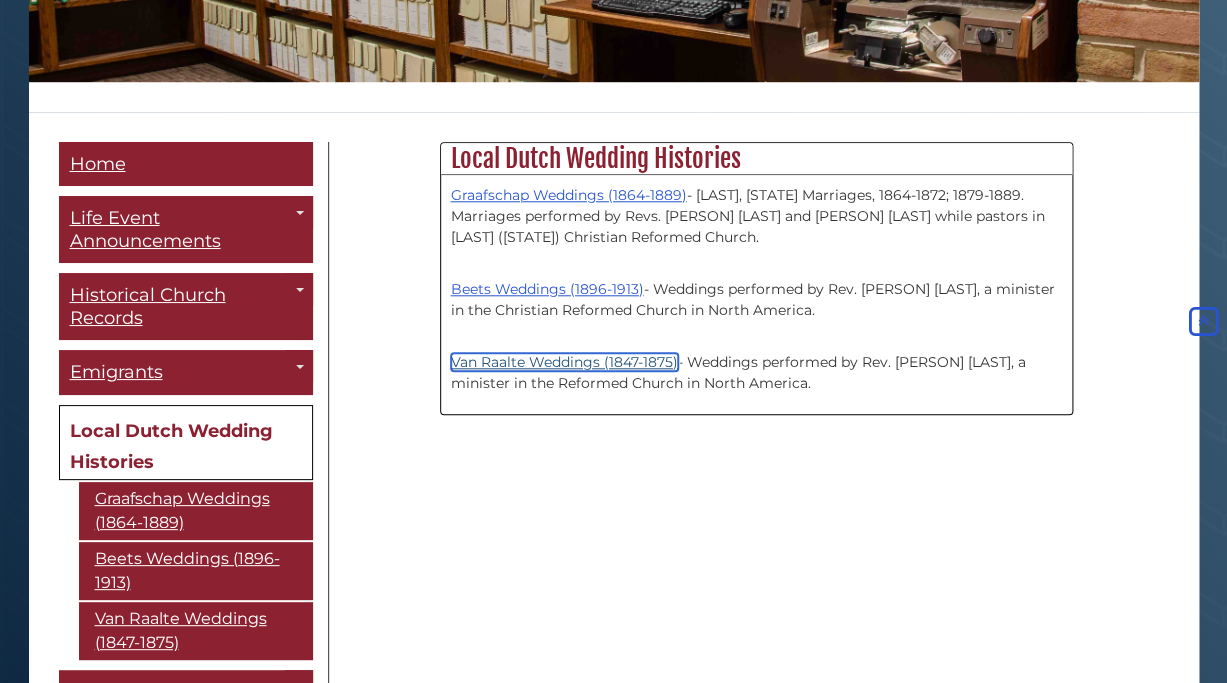 click on "Van Raalte Weddings (1847-1875)" at bounding box center (564, 362) 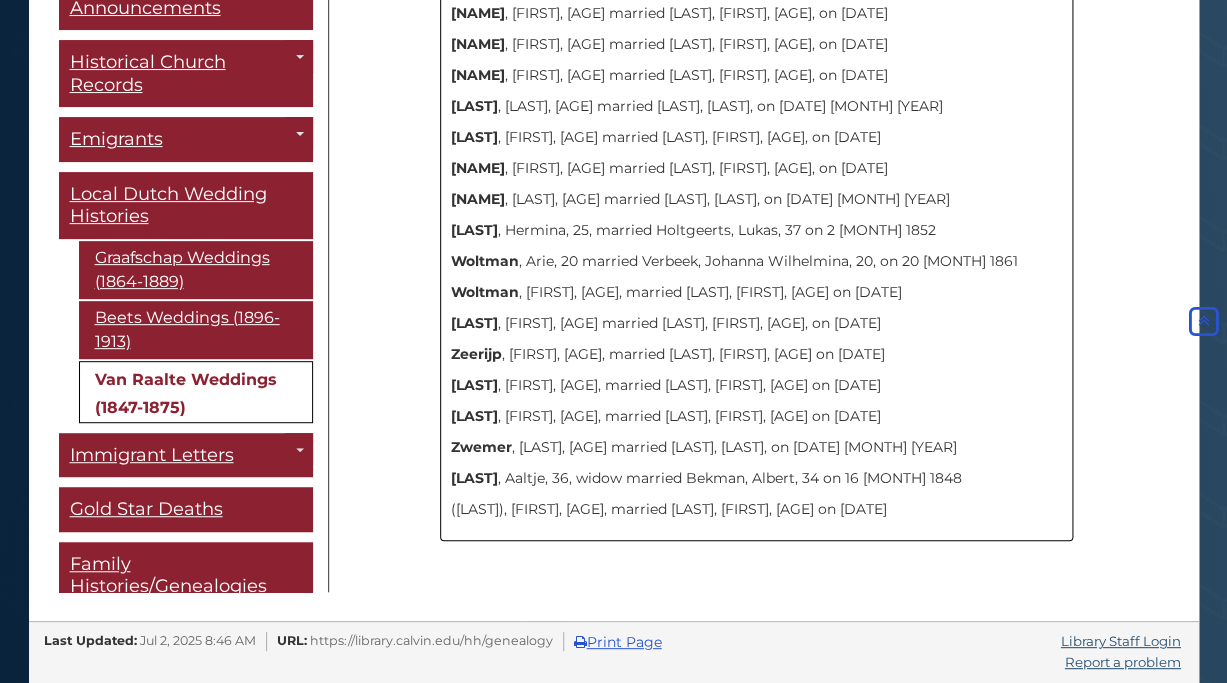 scroll, scrollTop: 14618, scrollLeft: 0, axis: vertical 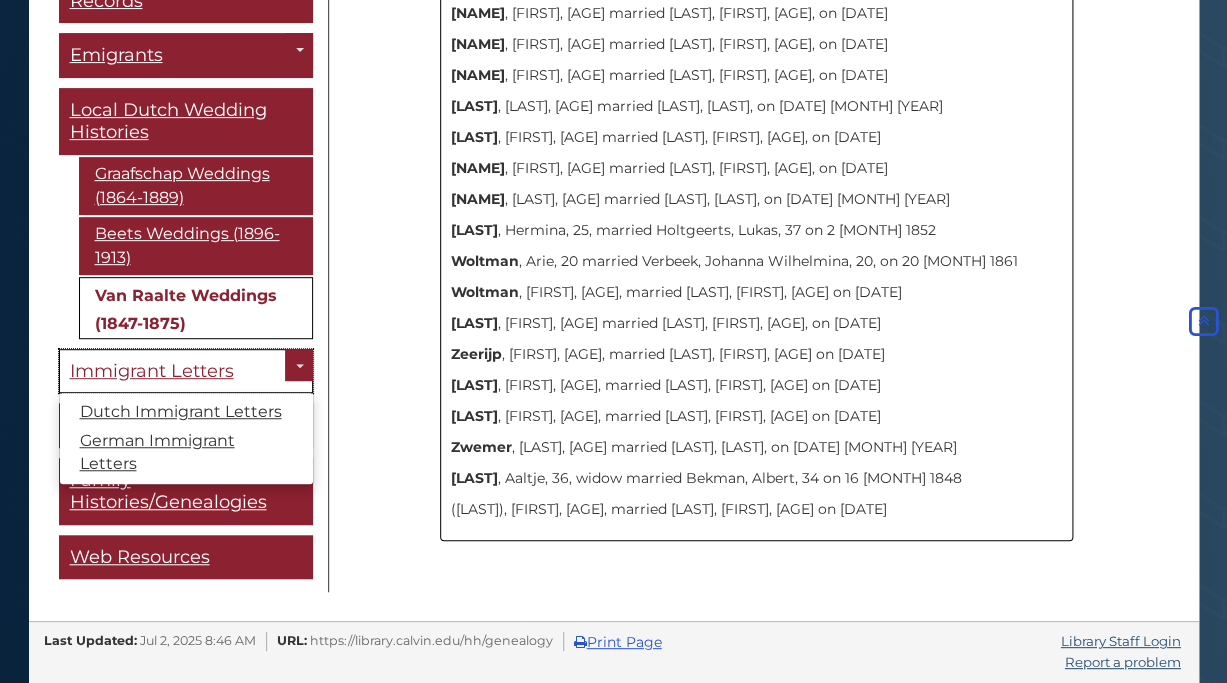 click on "Immigrant Letters" at bounding box center (152, 370) 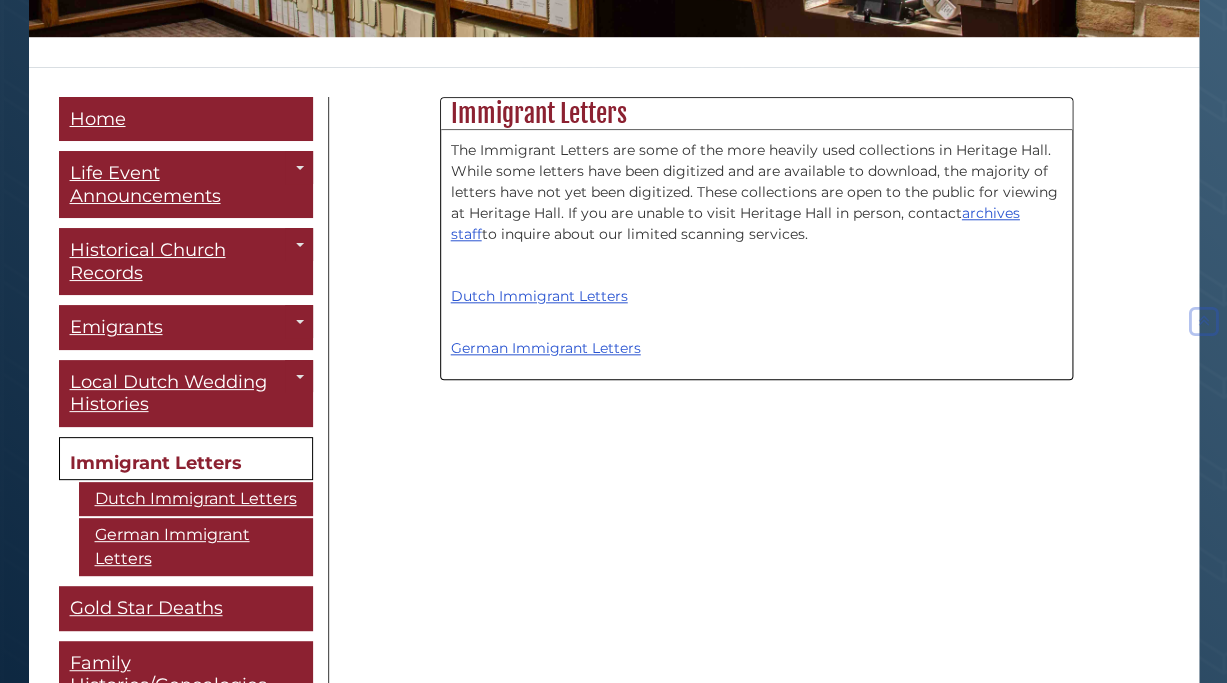 scroll, scrollTop: 481, scrollLeft: 0, axis: vertical 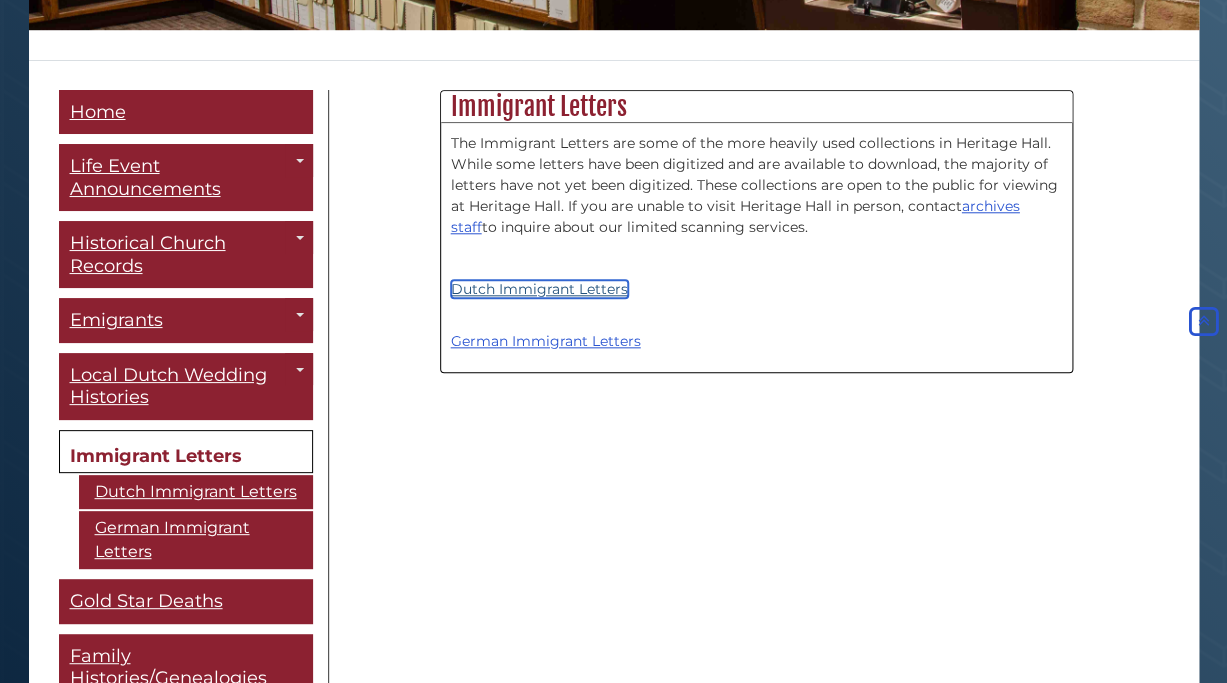 click on "Dutch Immigrant Letters" at bounding box center [539, 289] 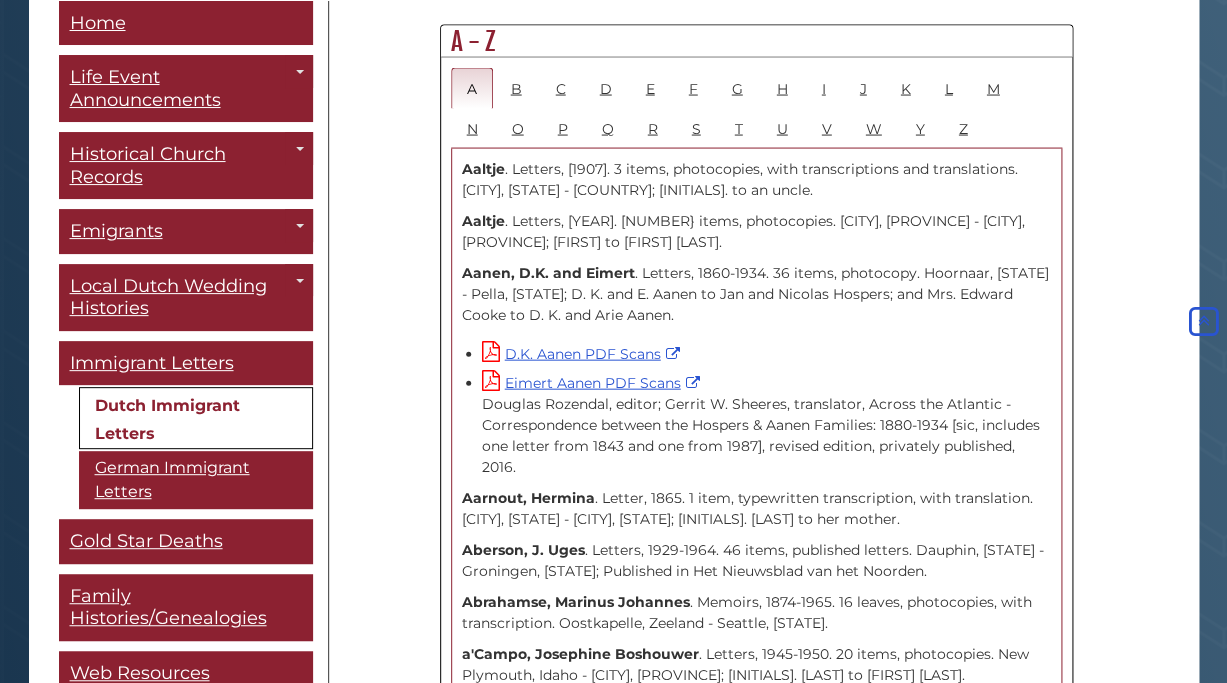 scroll, scrollTop: 1233, scrollLeft: 0, axis: vertical 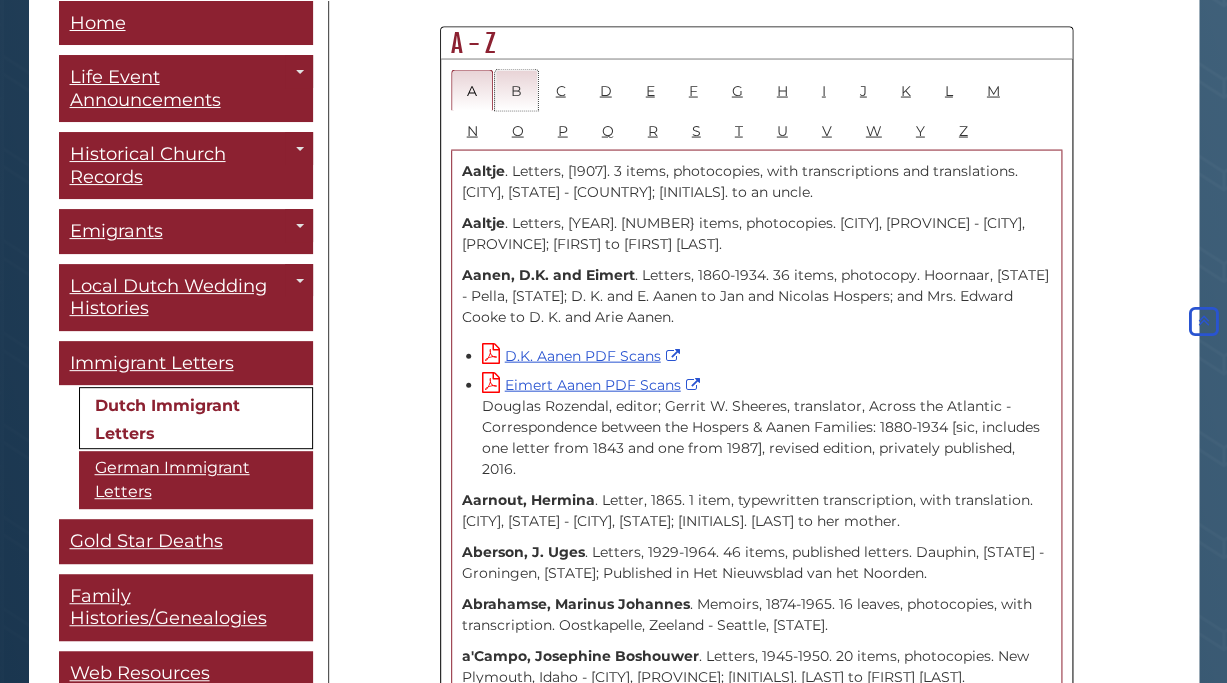 click on "B" at bounding box center [516, 90] 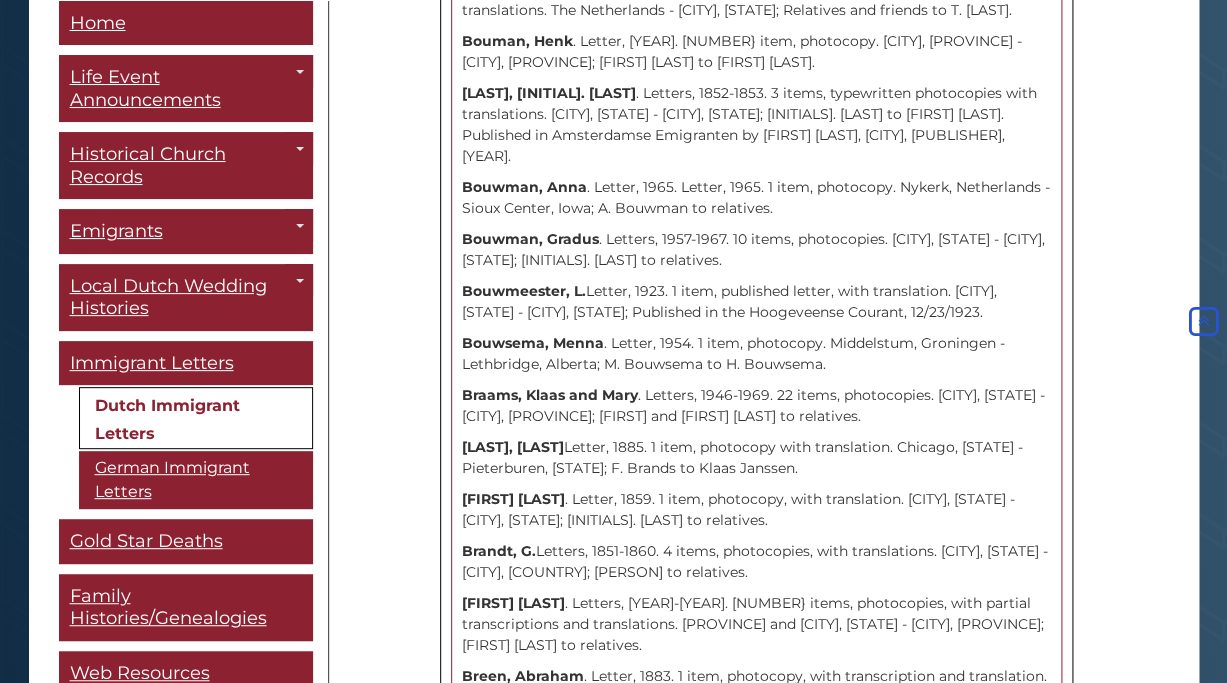 scroll, scrollTop: 9488, scrollLeft: 0, axis: vertical 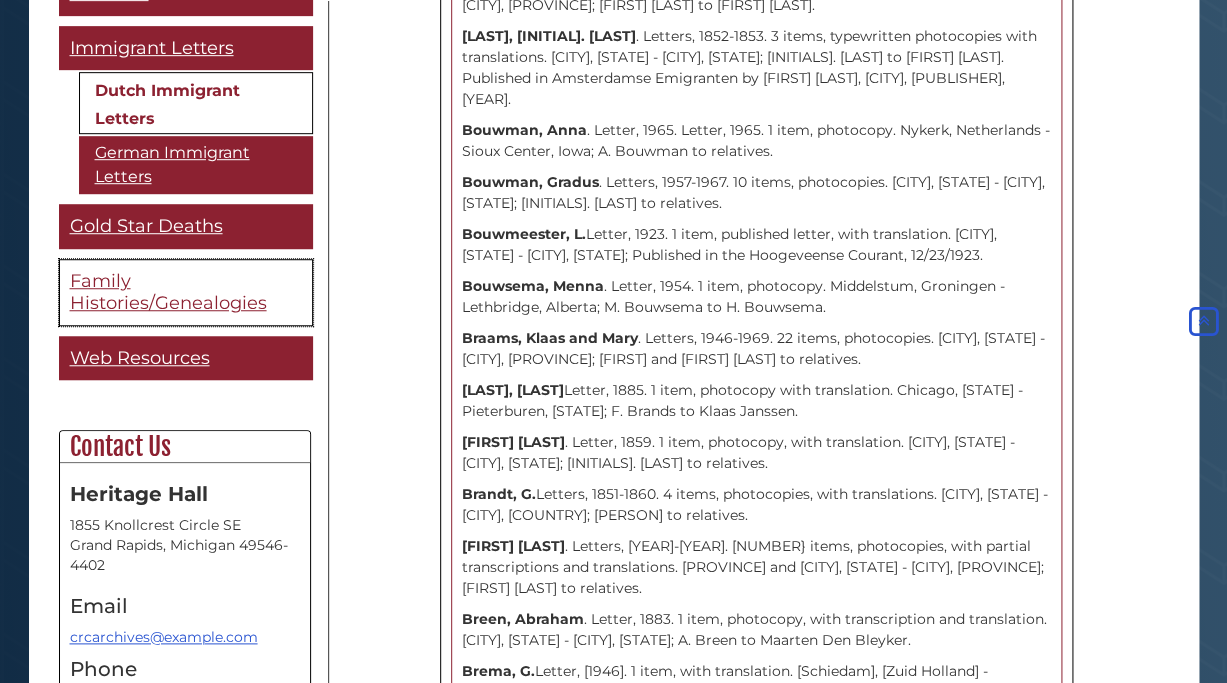 click on "Family Histories/Genealogies" at bounding box center (168, 291) 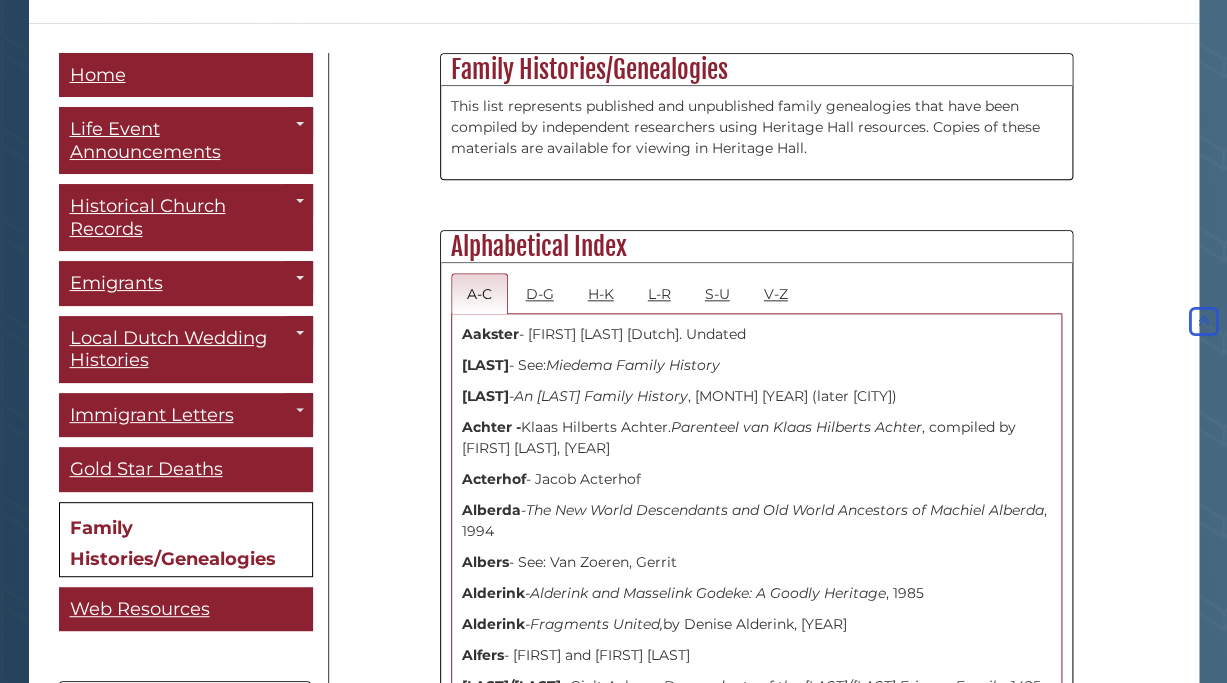 scroll, scrollTop: 517, scrollLeft: 0, axis: vertical 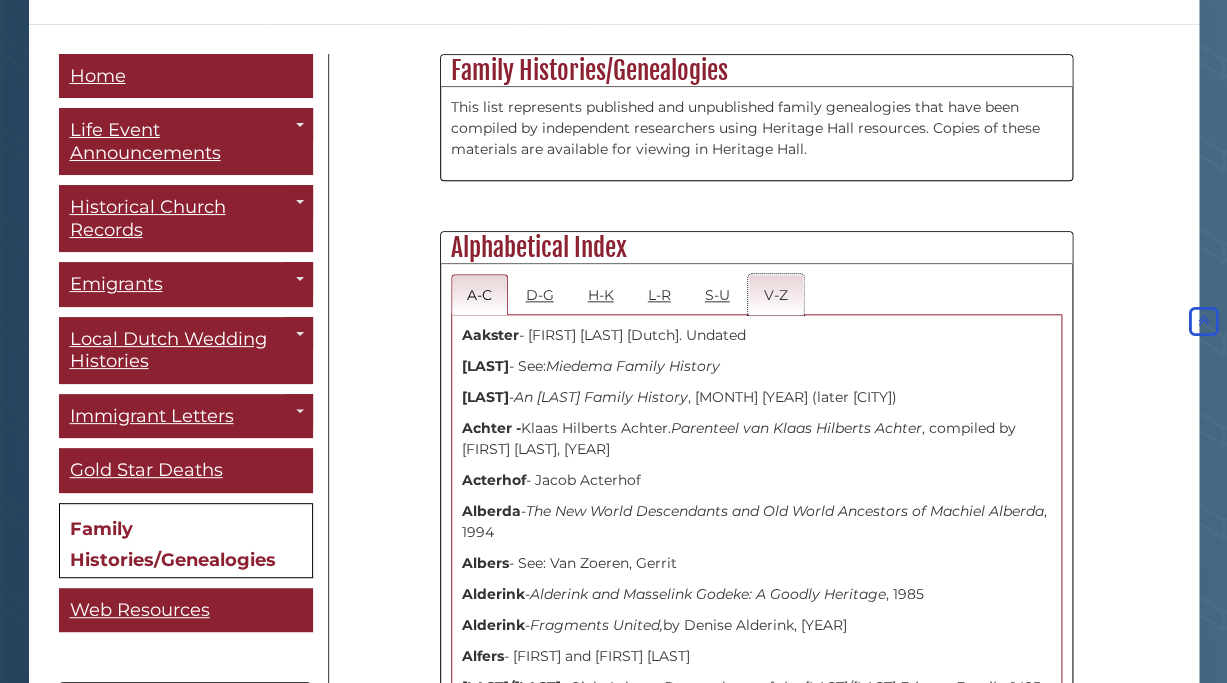 click on "V-Z" at bounding box center [776, 294] 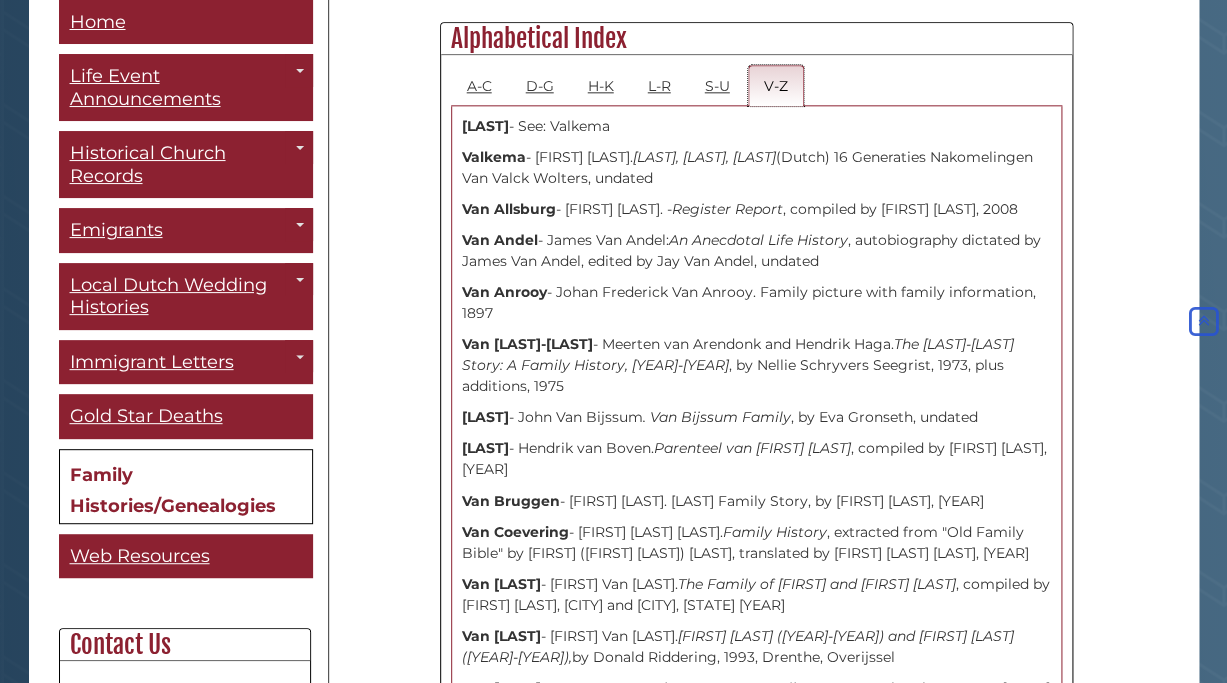 scroll, scrollTop: 728, scrollLeft: 0, axis: vertical 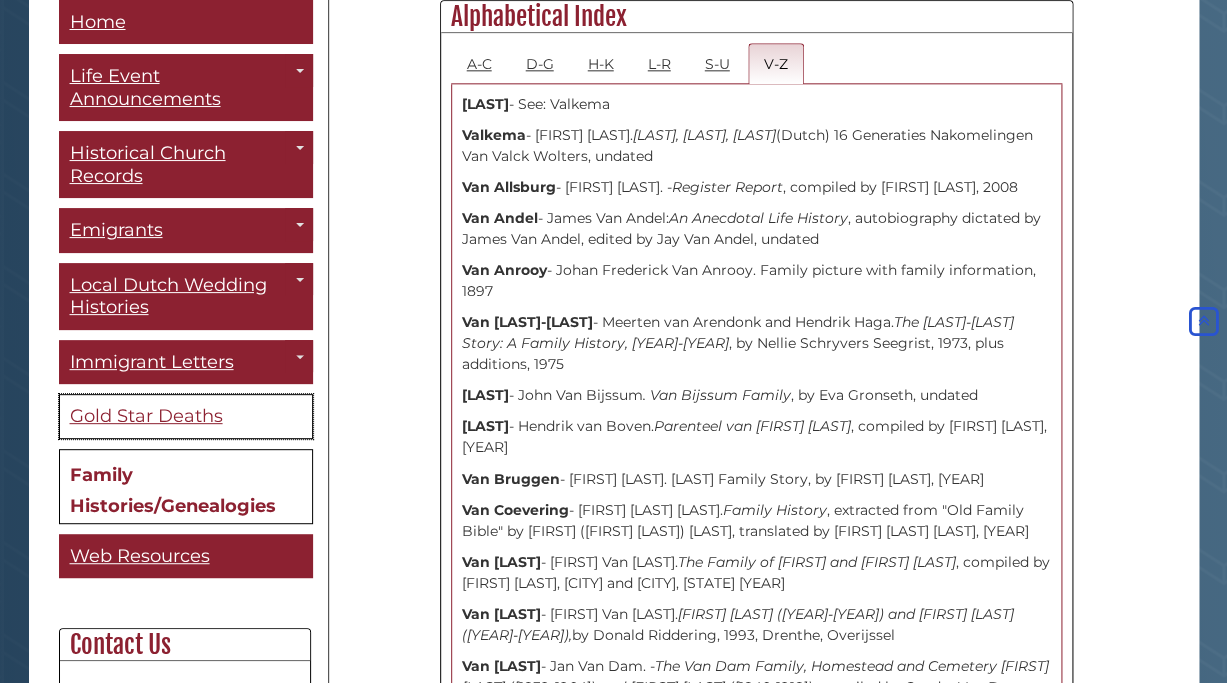 click on "Gold Star Deaths" at bounding box center [146, 417] 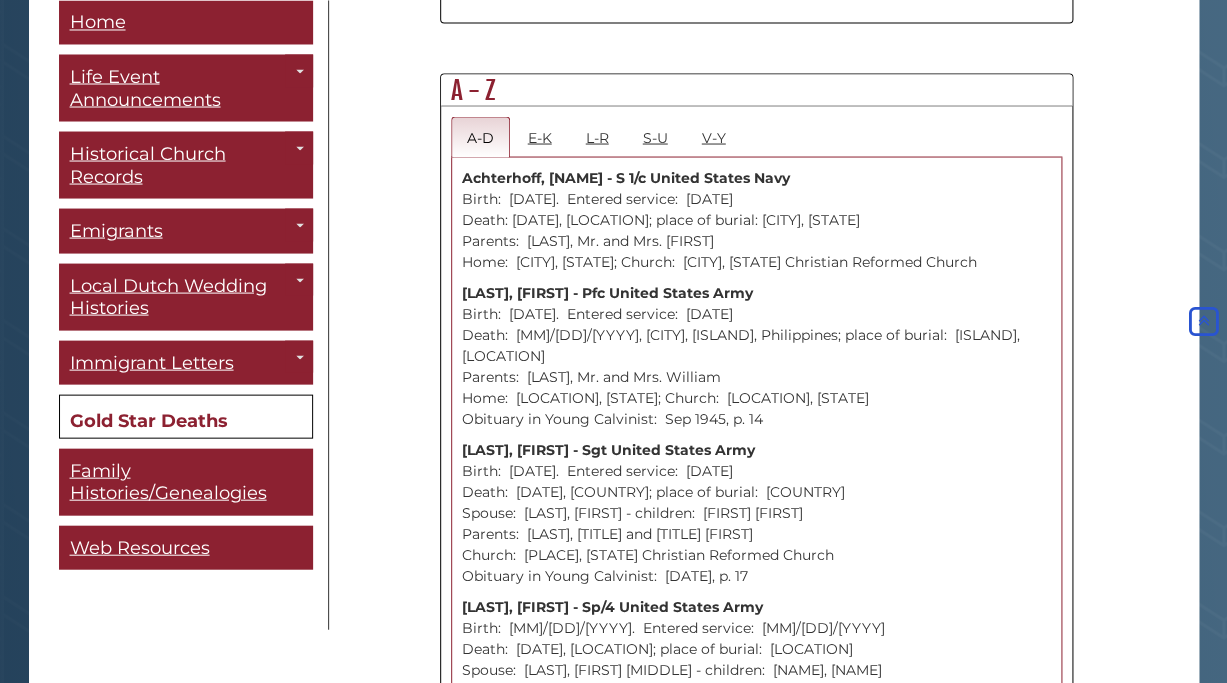 scroll, scrollTop: 1152, scrollLeft: 0, axis: vertical 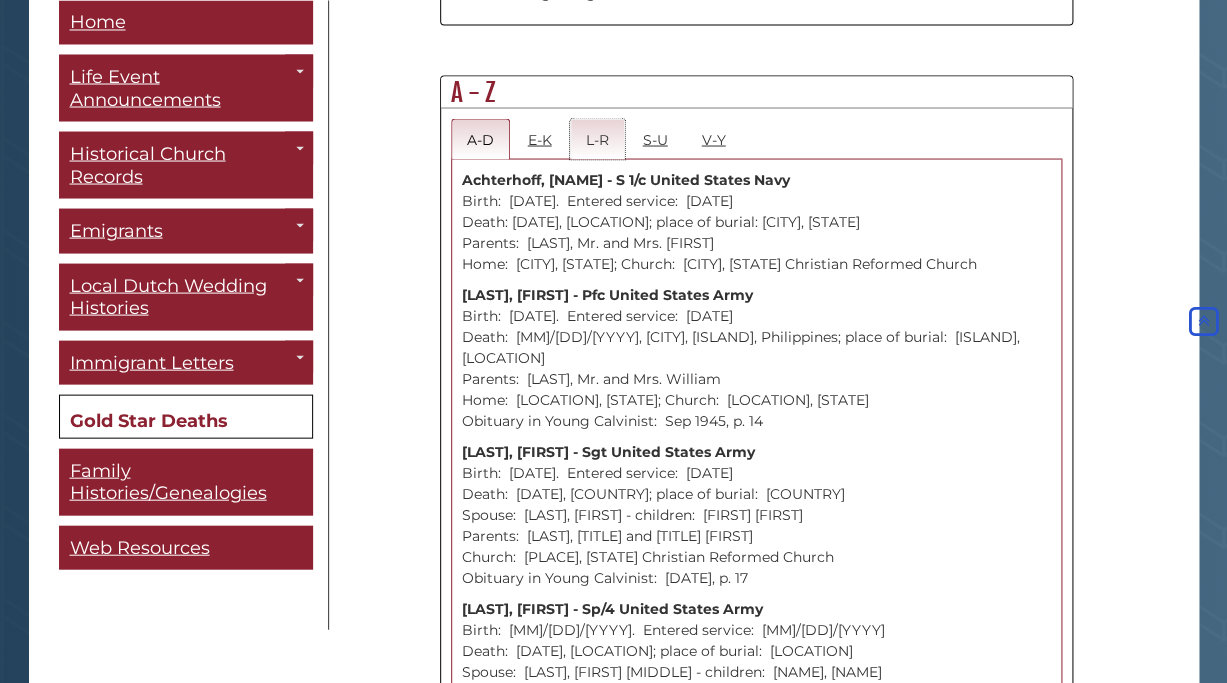 click on "L-R" at bounding box center [597, 138] 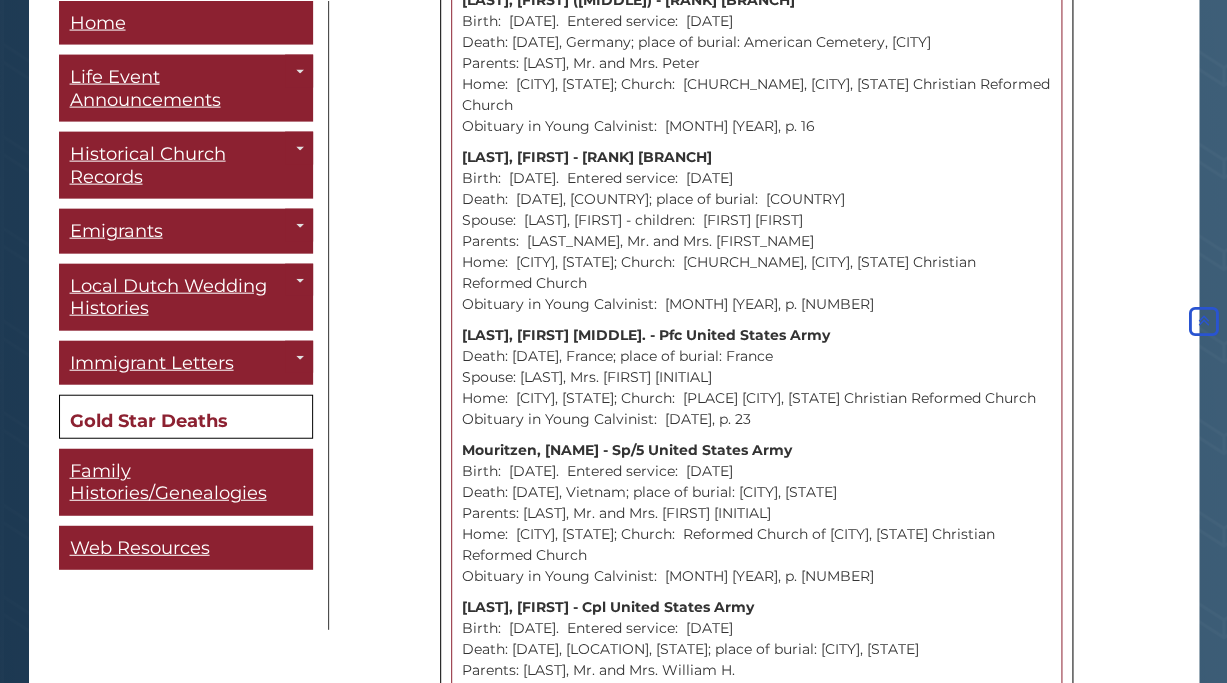 scroll, scrollTop: 3826, scrollLeft: 0, axis: vertical 